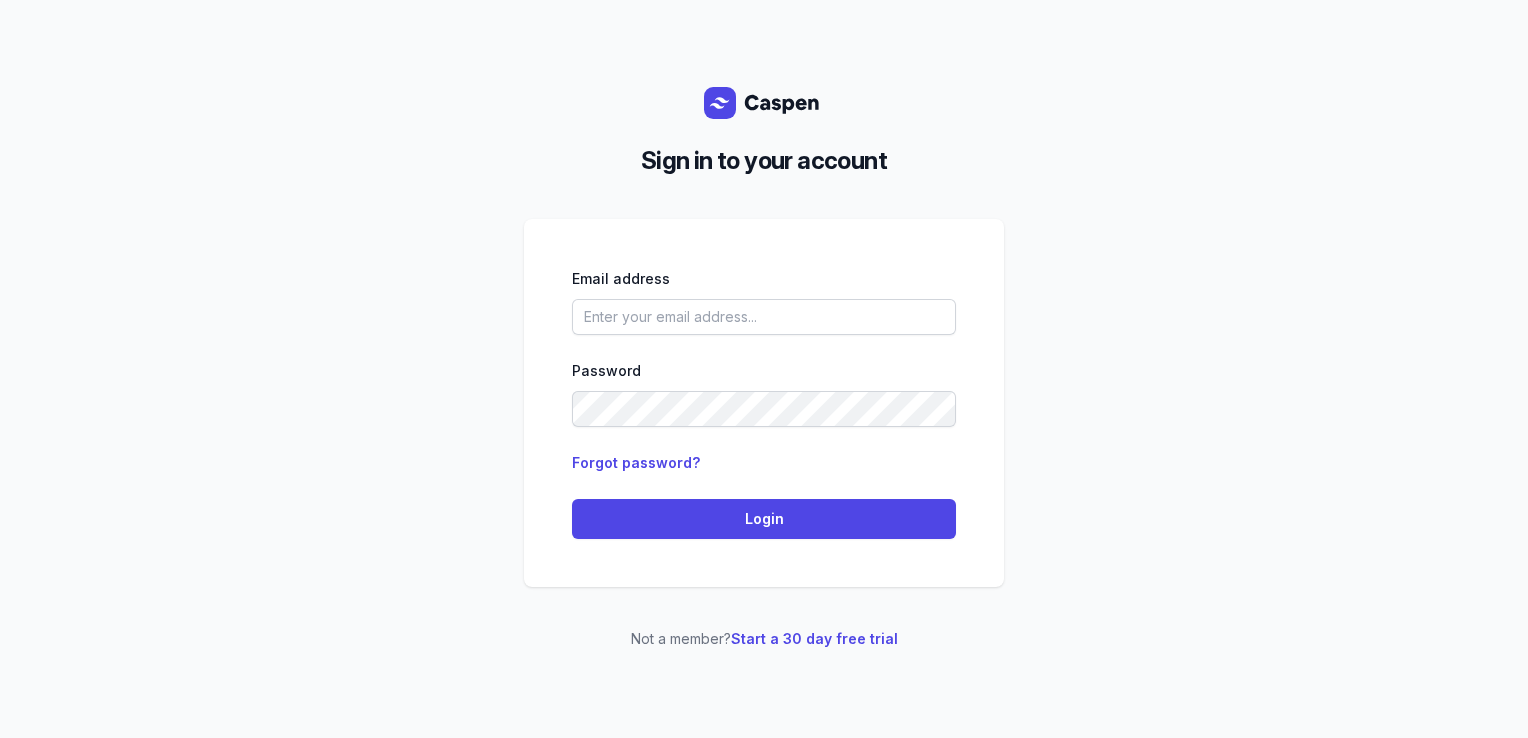 scroll, scrollTop: 0, scrollLeft: 0, axis: both 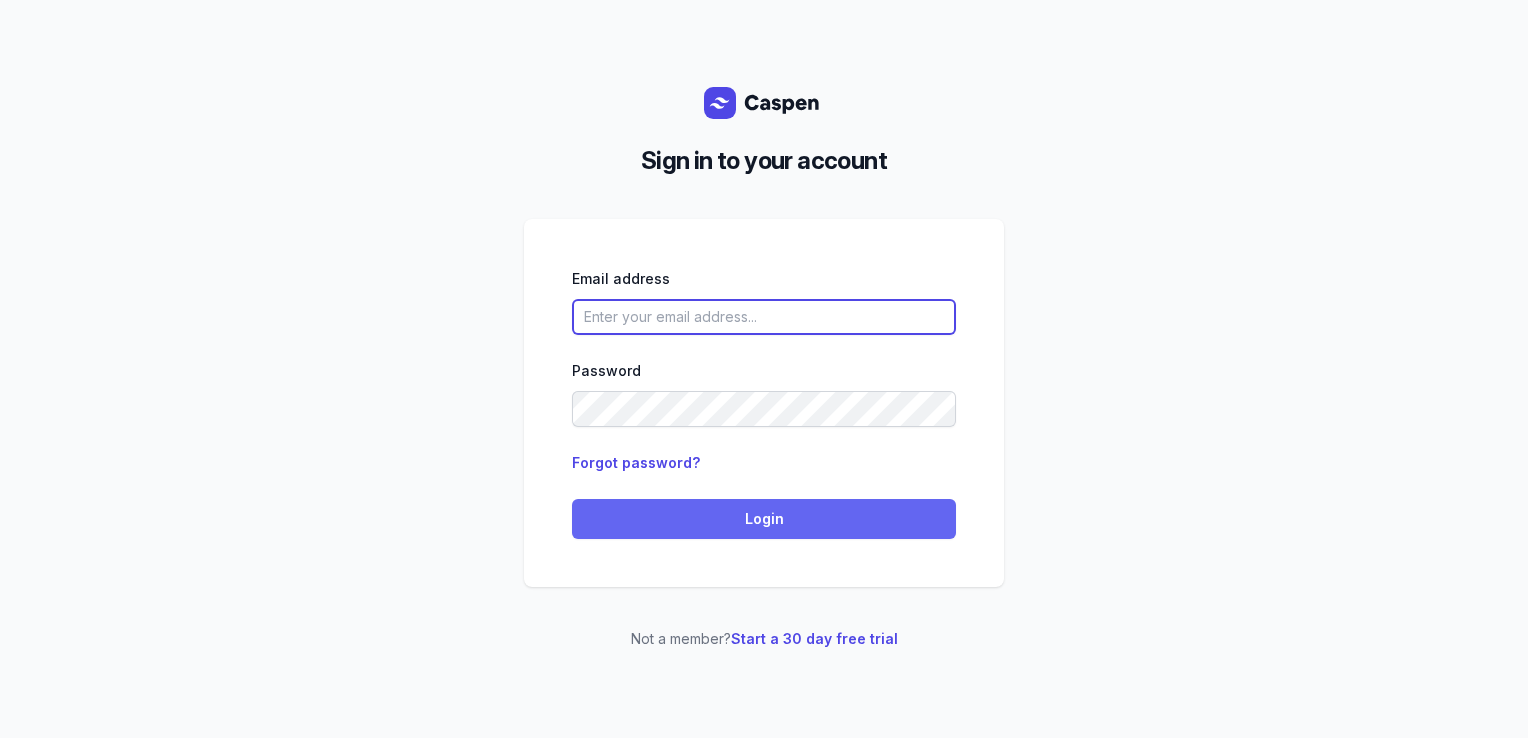 type on "[EMAIL]" 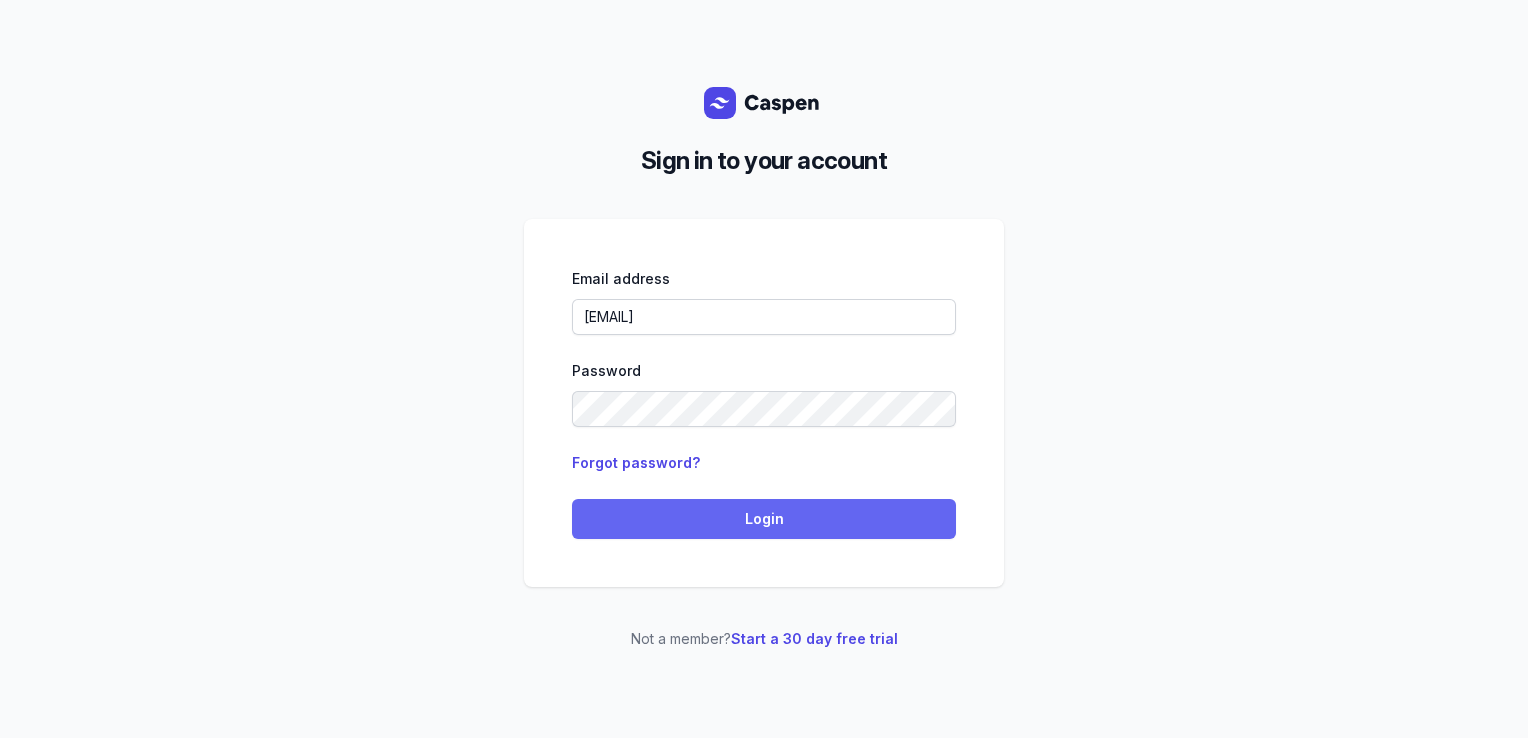 click on "Login" at bounding box center [764, 519] 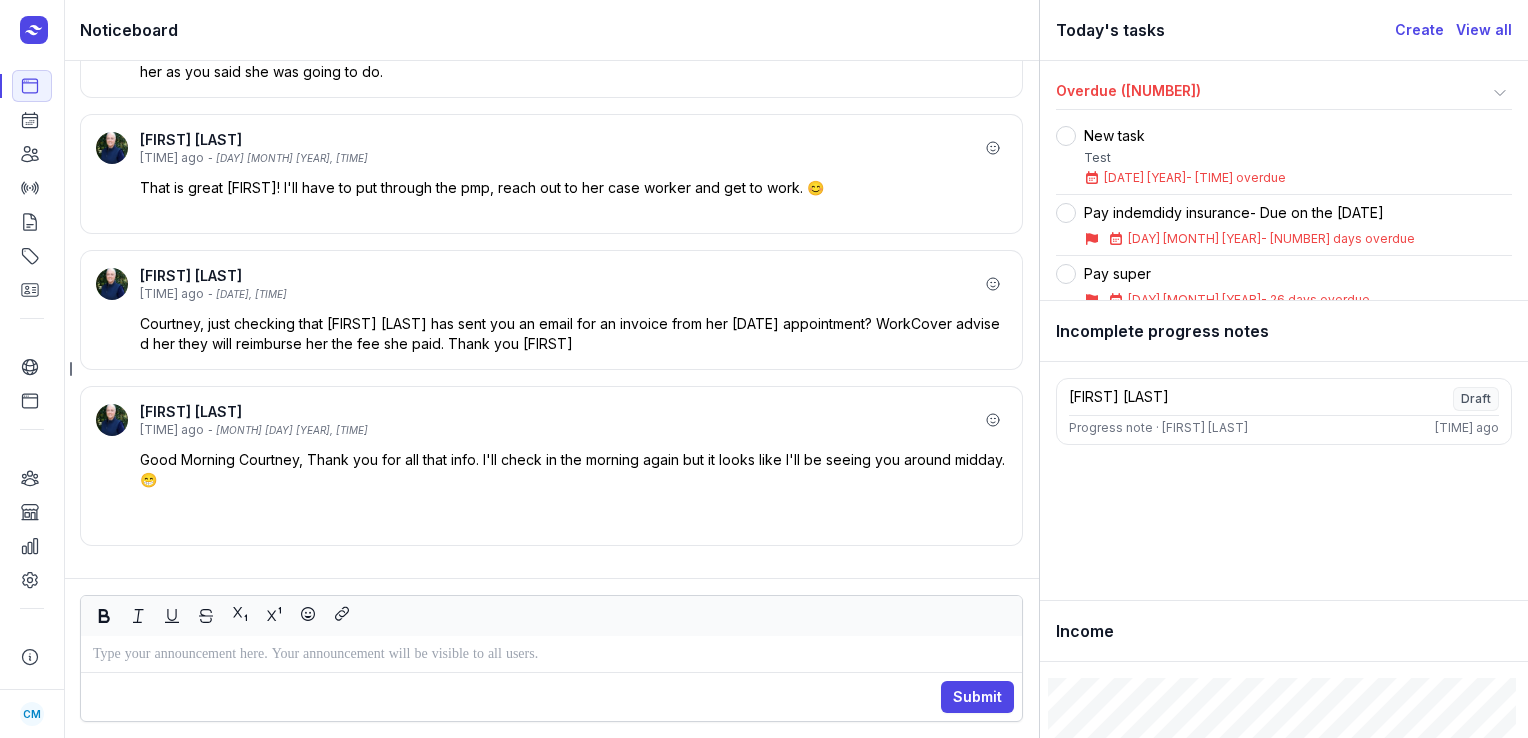 scroll, scrollTop: 0, scrollLeft: 0, axis: both 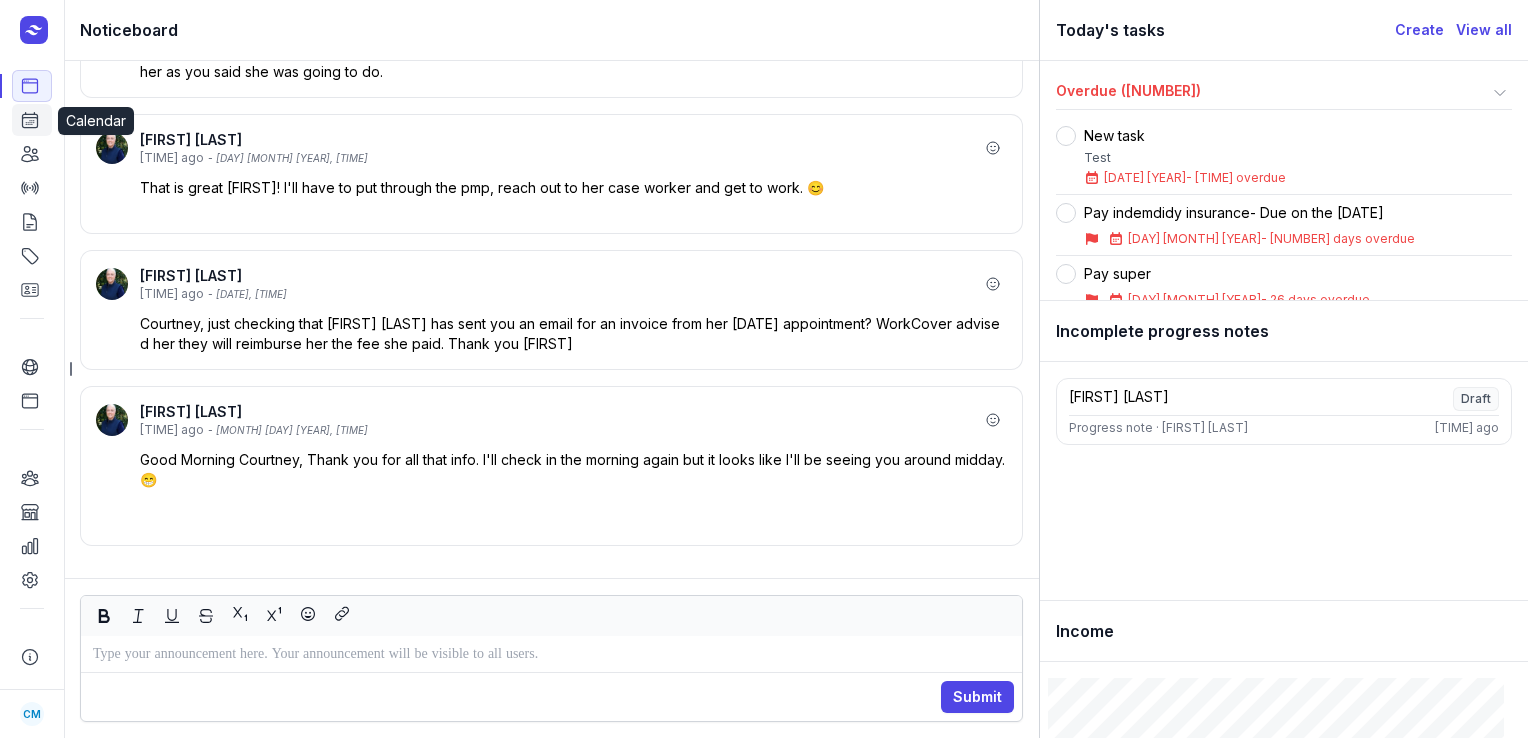 click 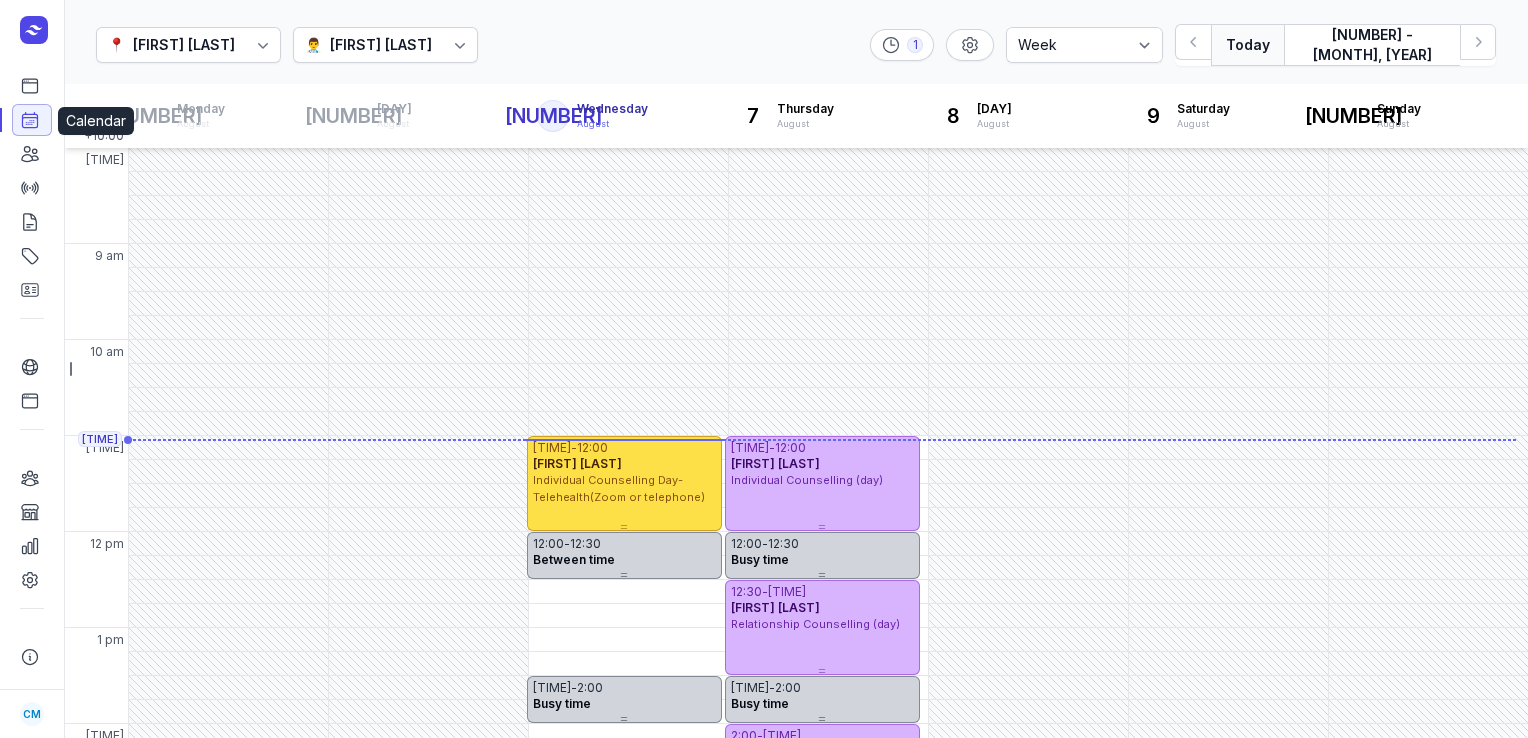 scroll, scrollTop: 40, scrollLeft: 0, axis: vertical 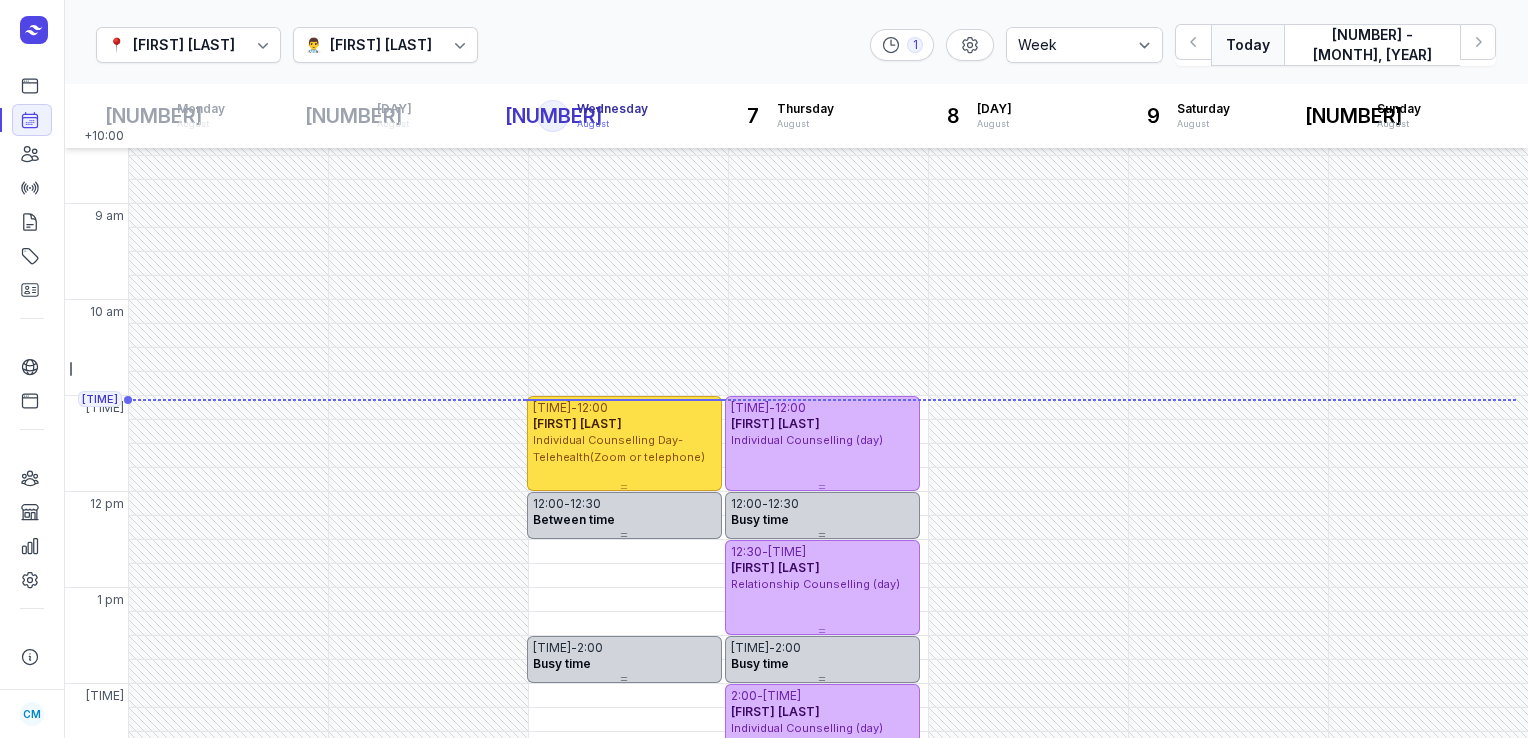 click on "👨‍⚕️ [FIRST] [LAST]" at bounding box center (371, 45) 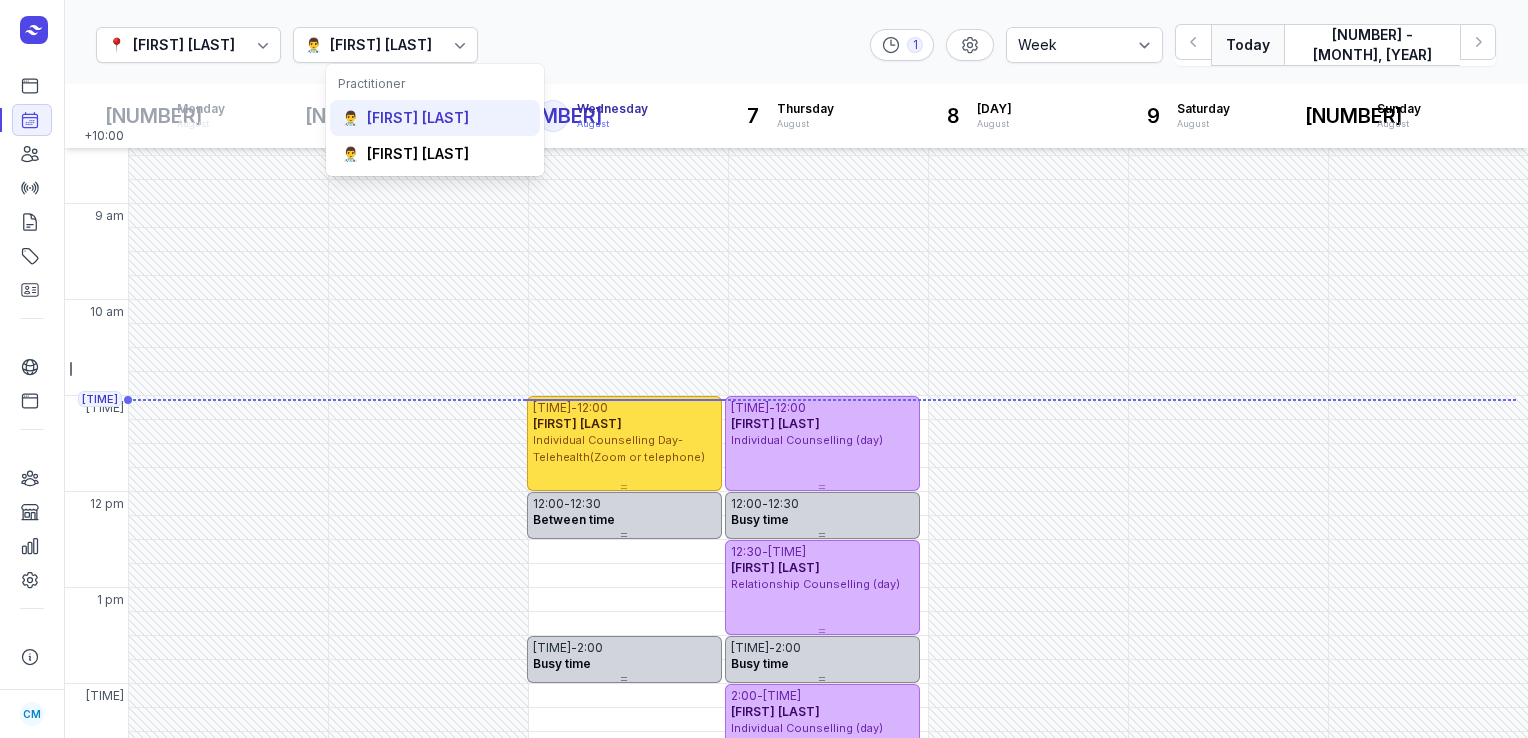 click on "[FIRST] [LAST]" at bounding box center (418, 118) 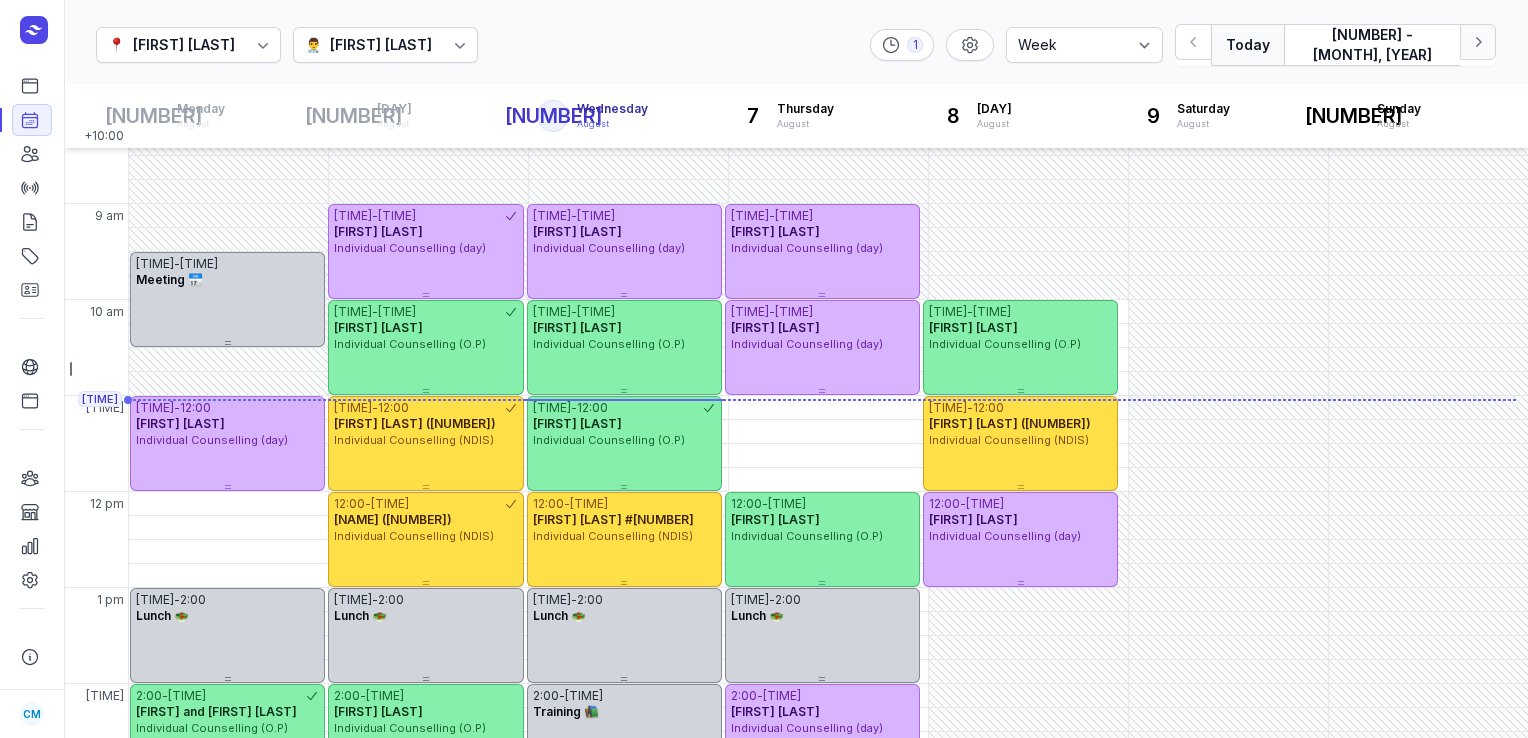 click 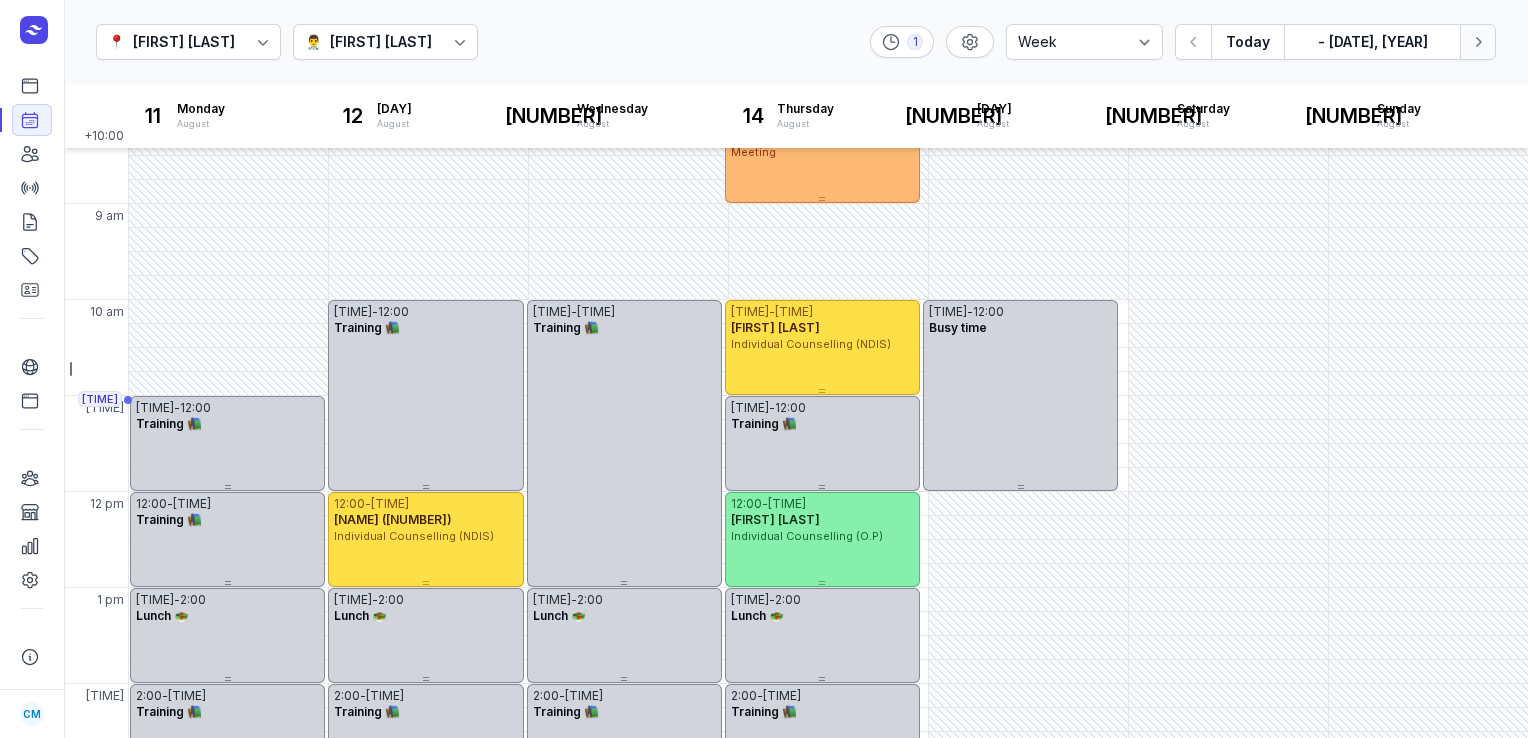 click 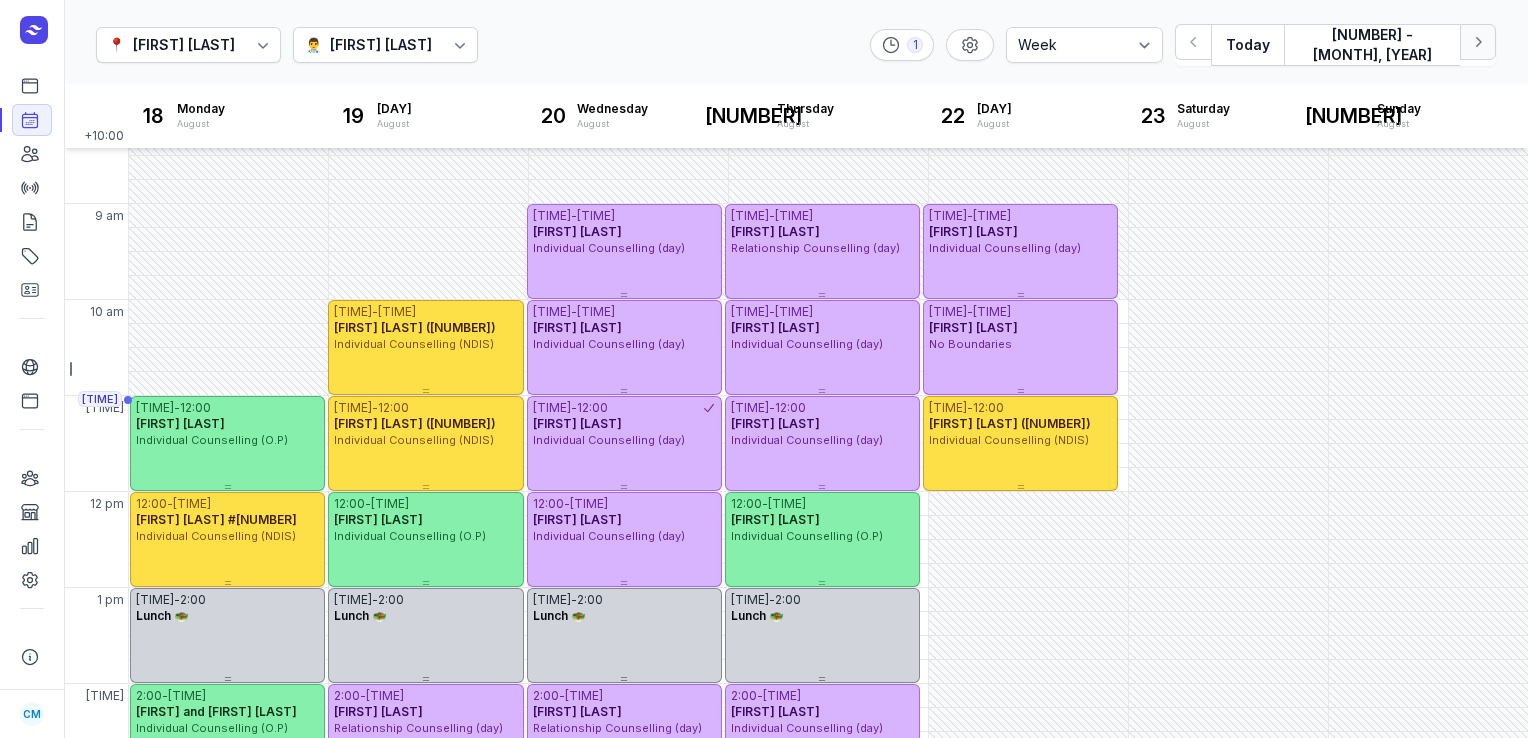 click 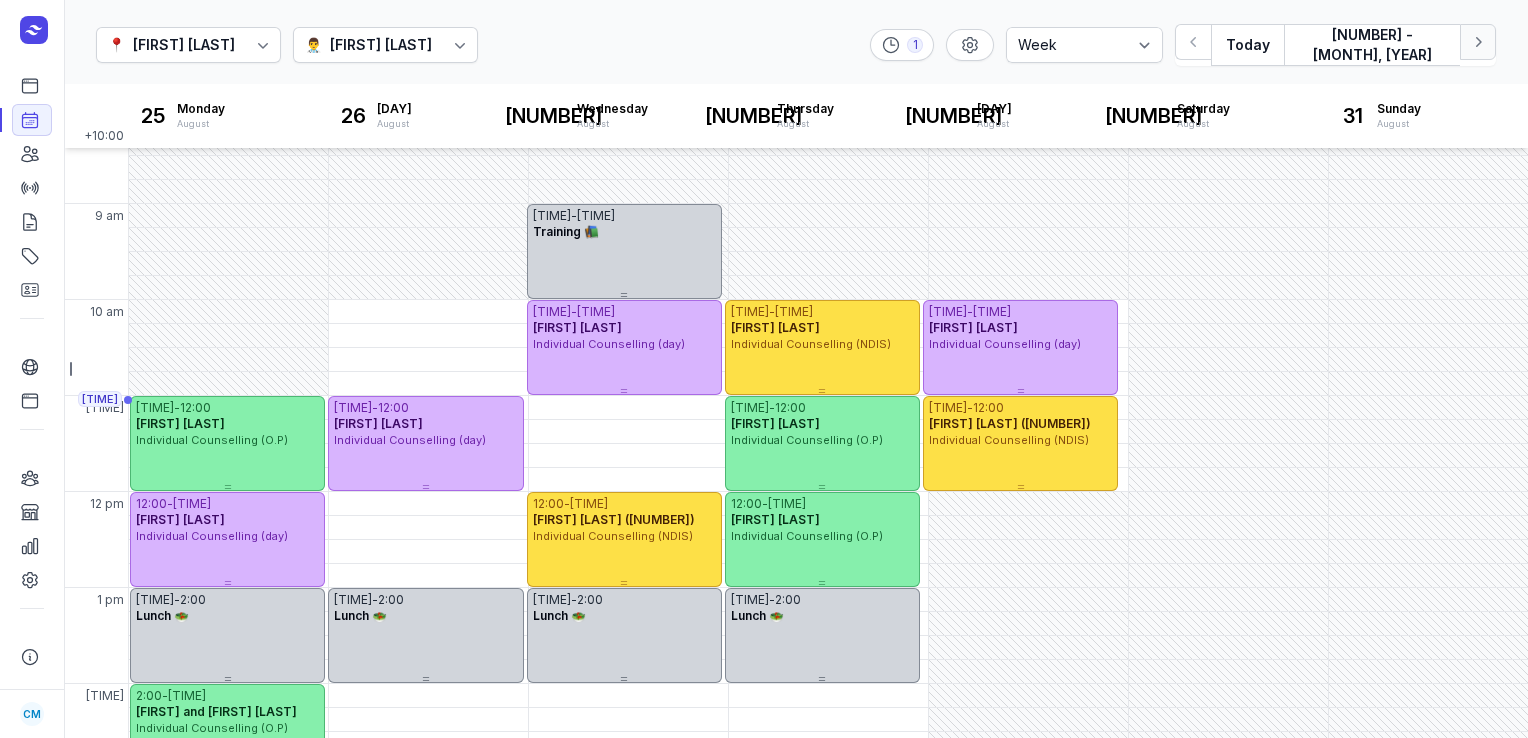 click 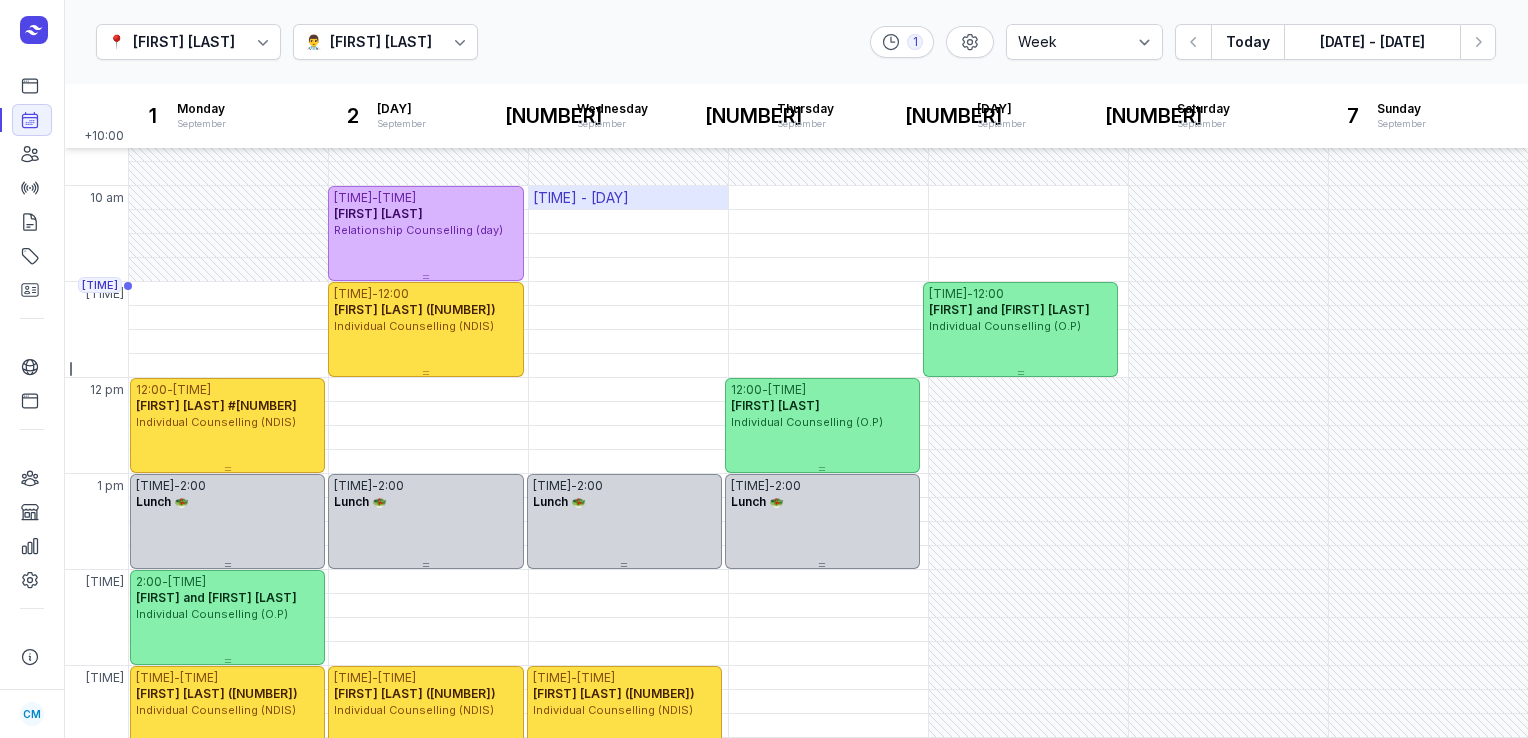 scroll, scrollTop: 156, scrollLeft: 0, axis: vertical 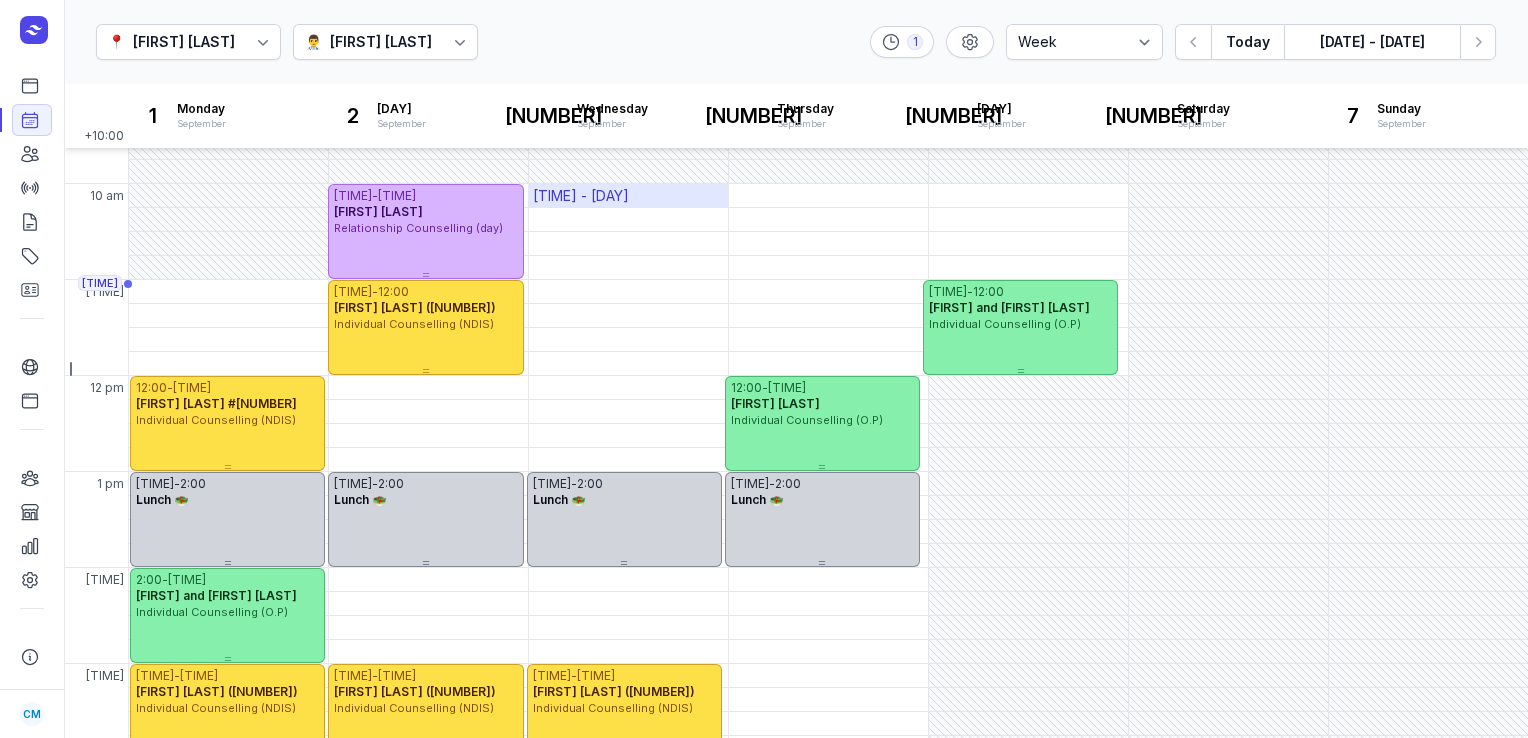 click on "[TIME] - [DAY]" at bounding box center (581, 196) 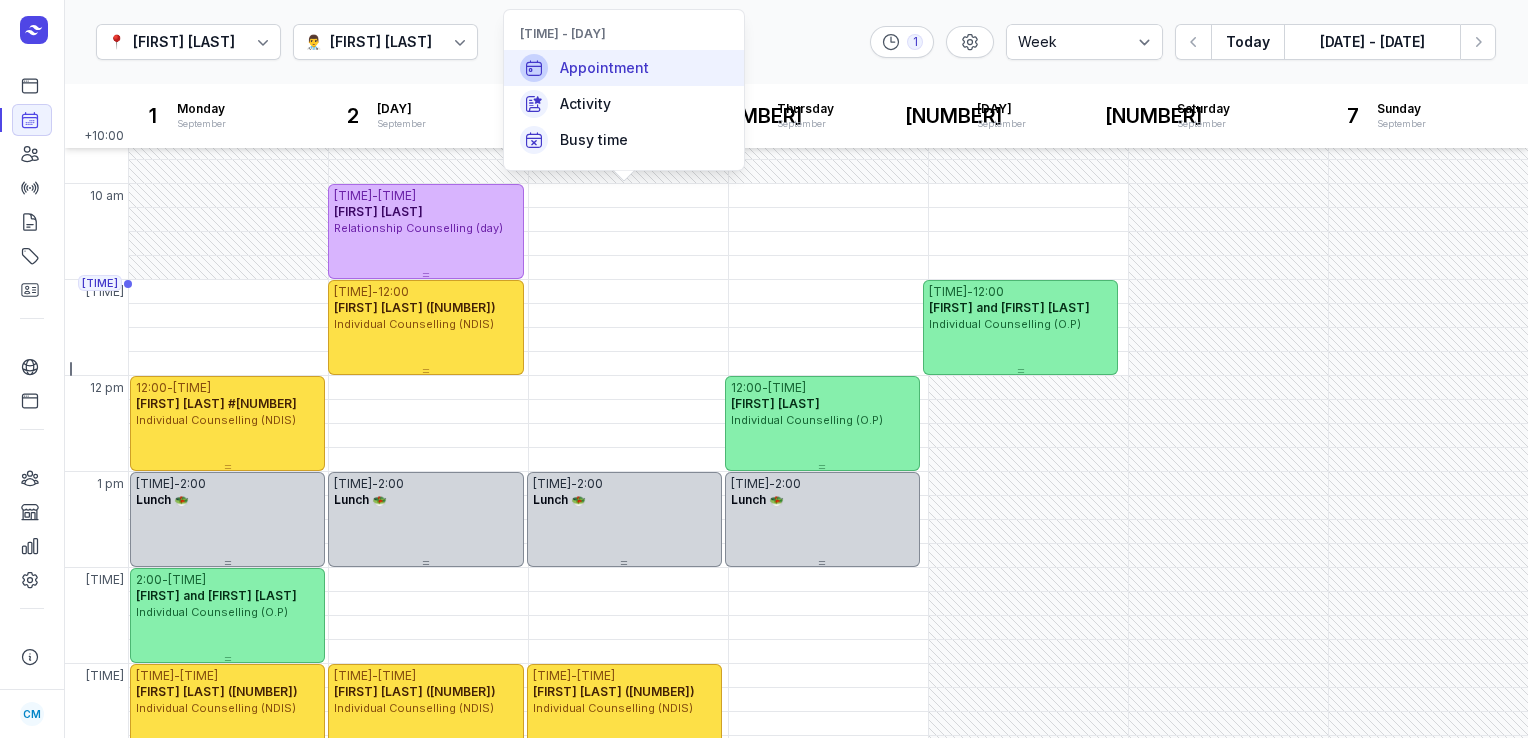 click on "Appointment" at bounding box center (604, 68) 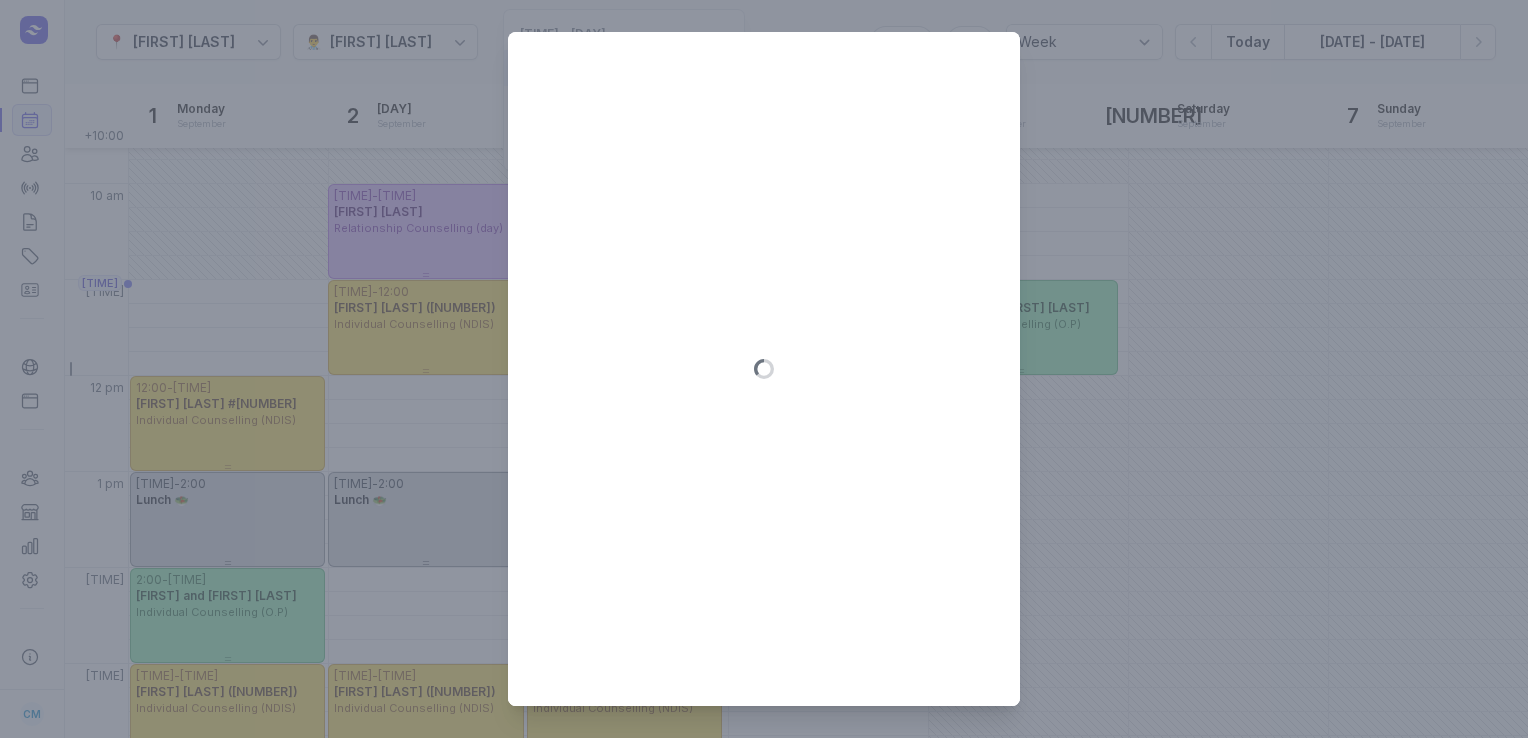 type on "[YEAR]-[MONTH]-[DAY]" 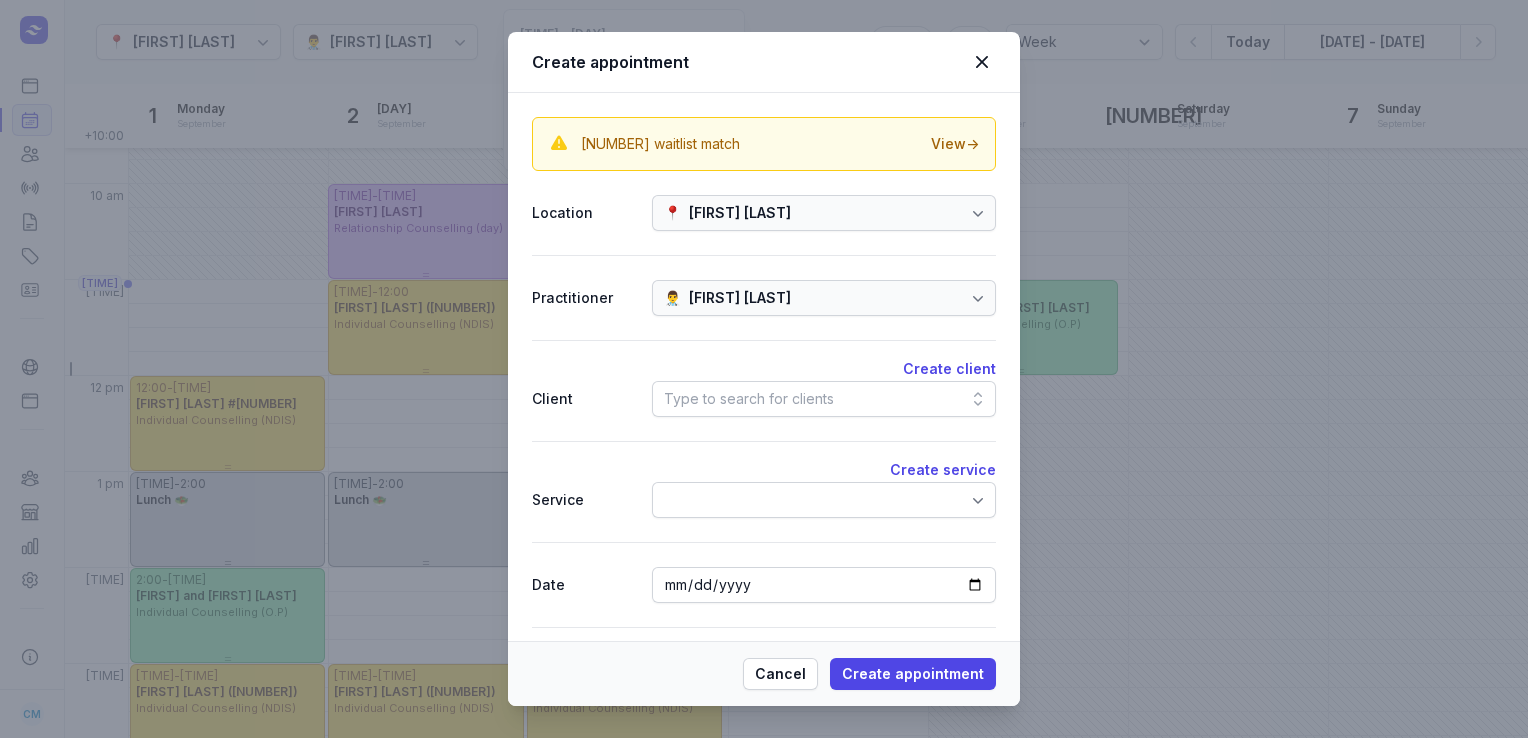 click on "Type to search for clients" 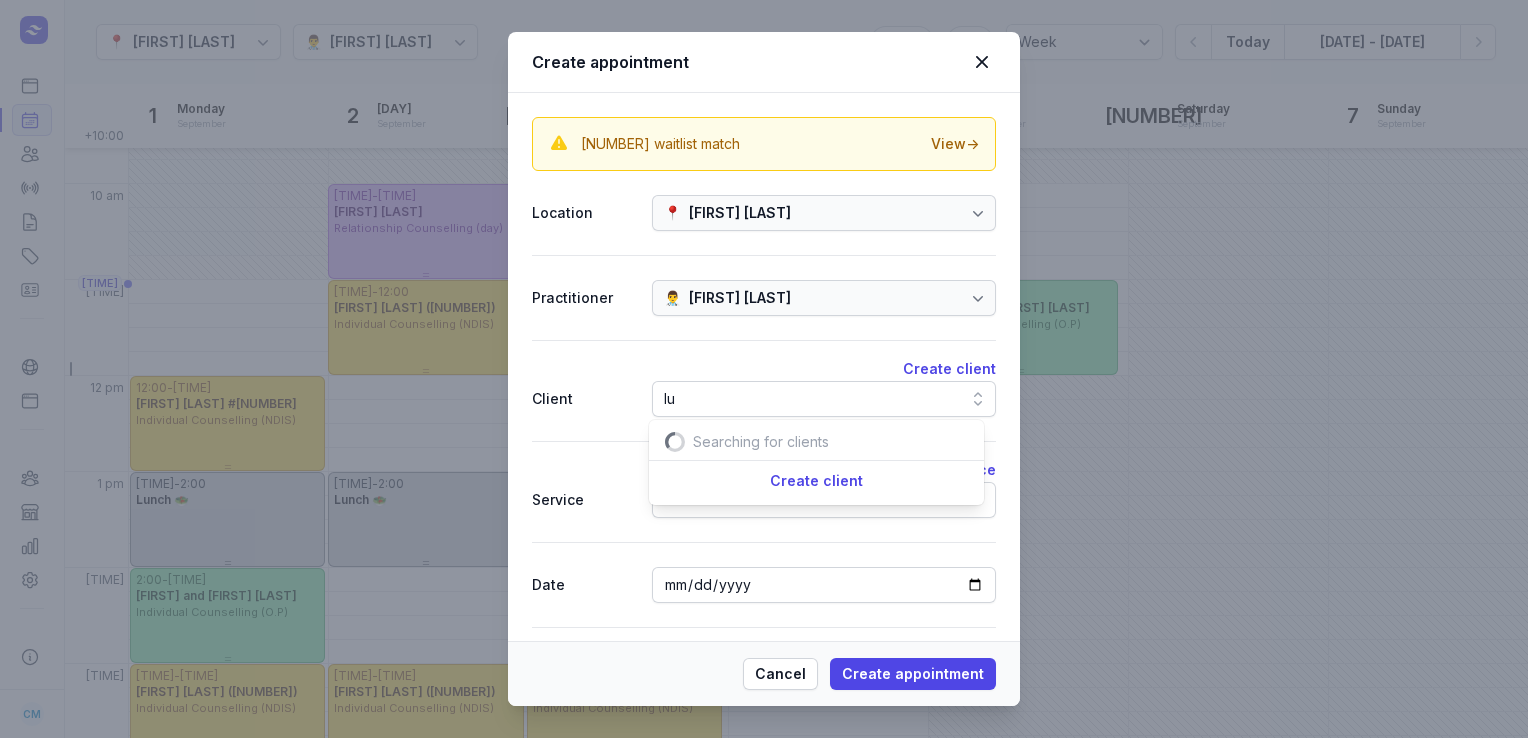 scroll, scrollTop: 0, scrollLeft: 16, axis: horizontal 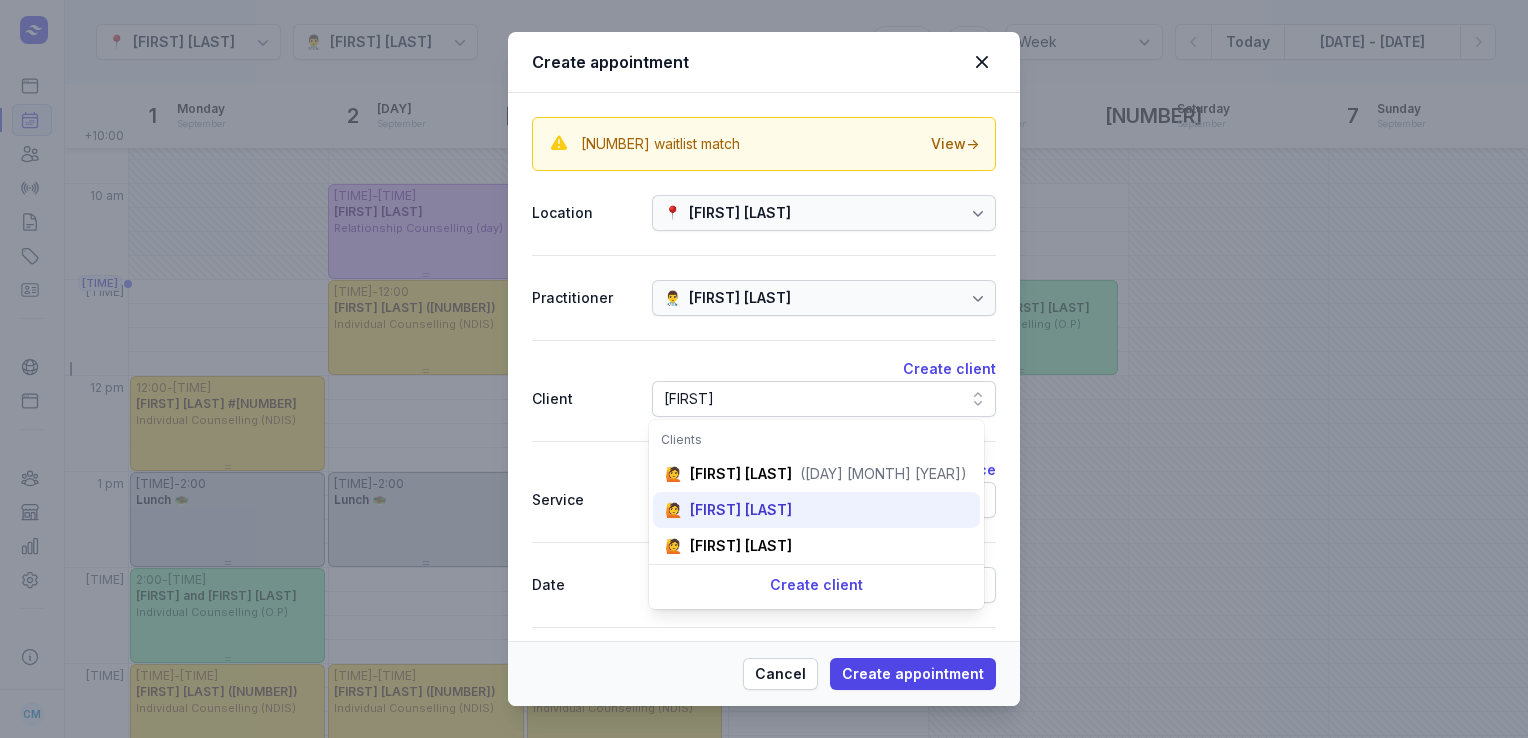 type on "[FIRST]" 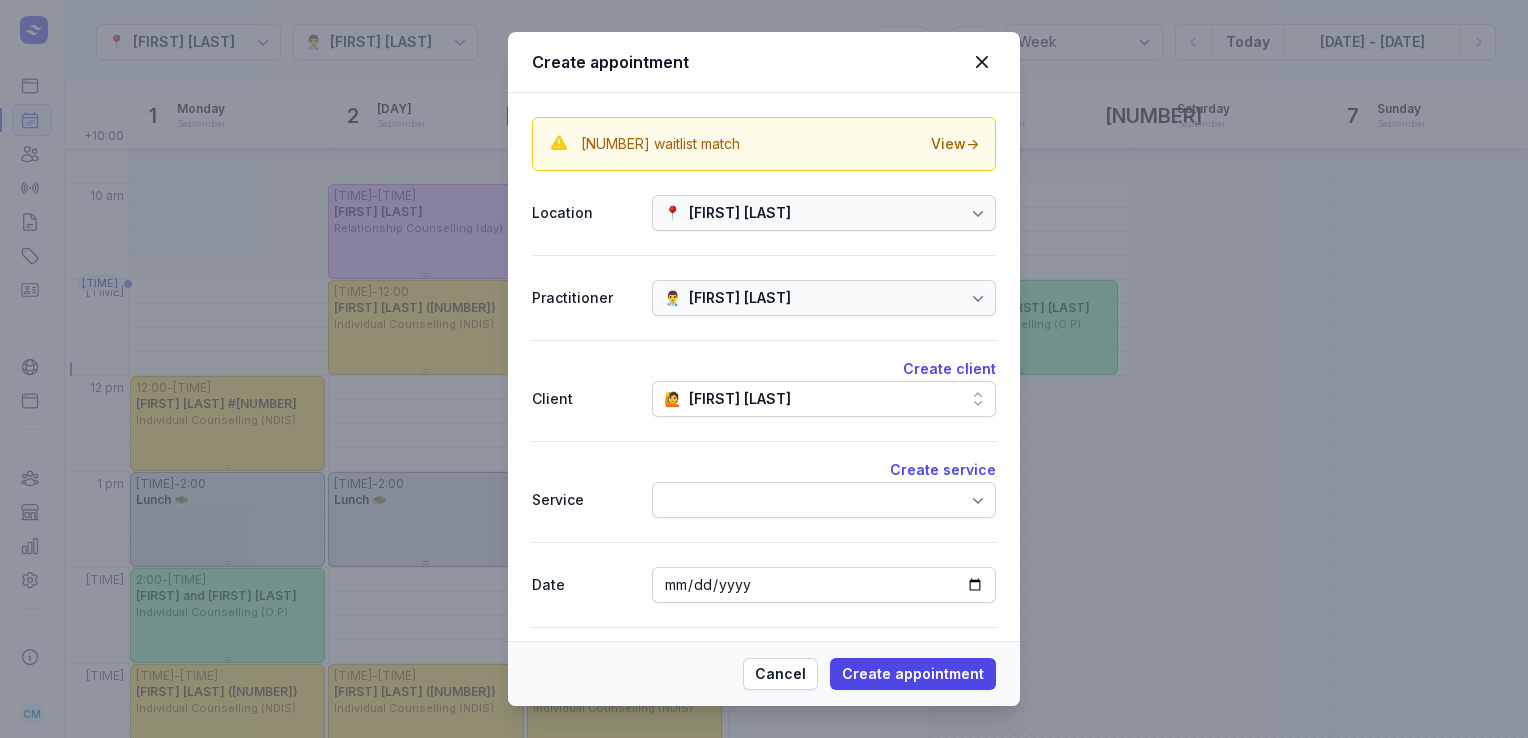 click on "Create service Service" at bounding box center (764, 491) 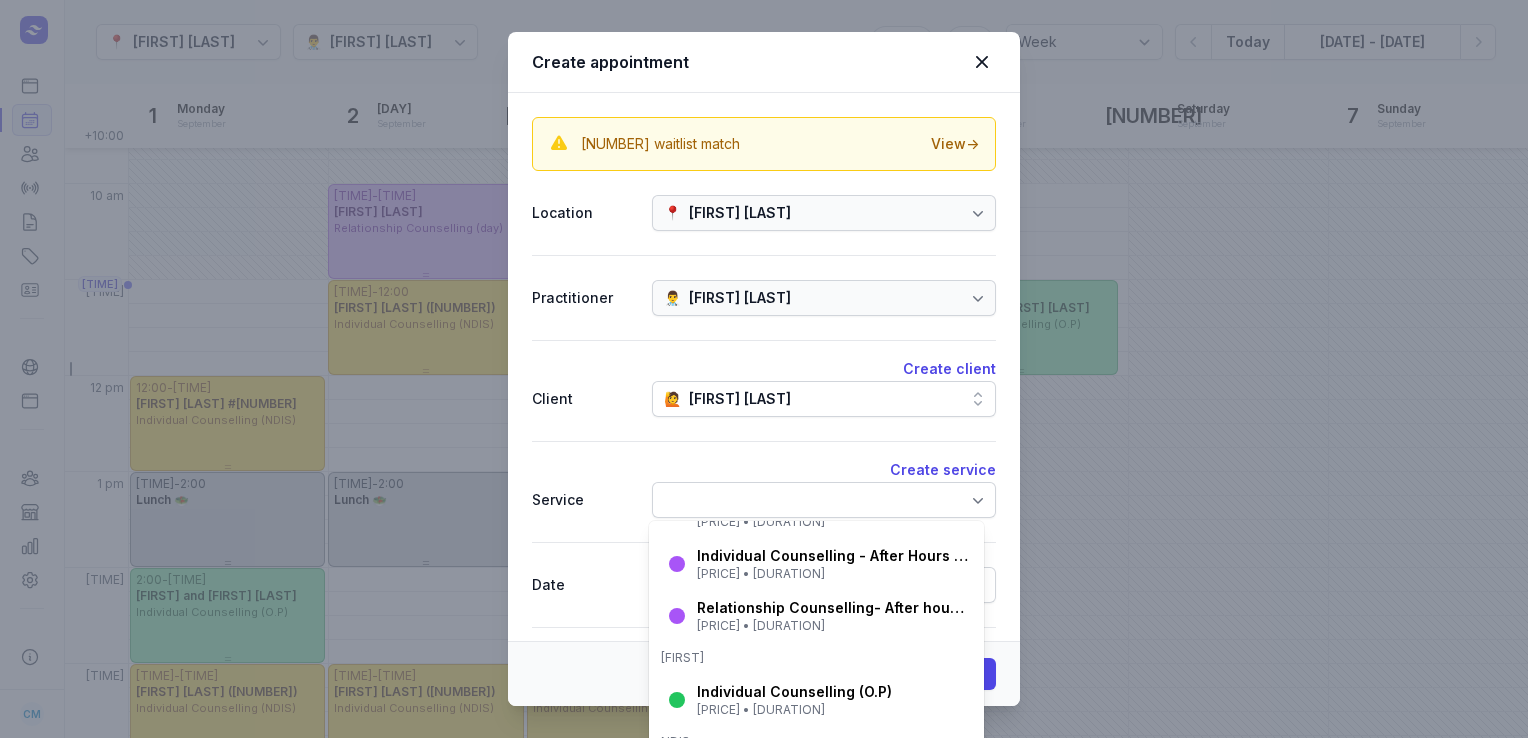 scroll, scrollTop: 176, scrollLeft: 0, axis: vertical 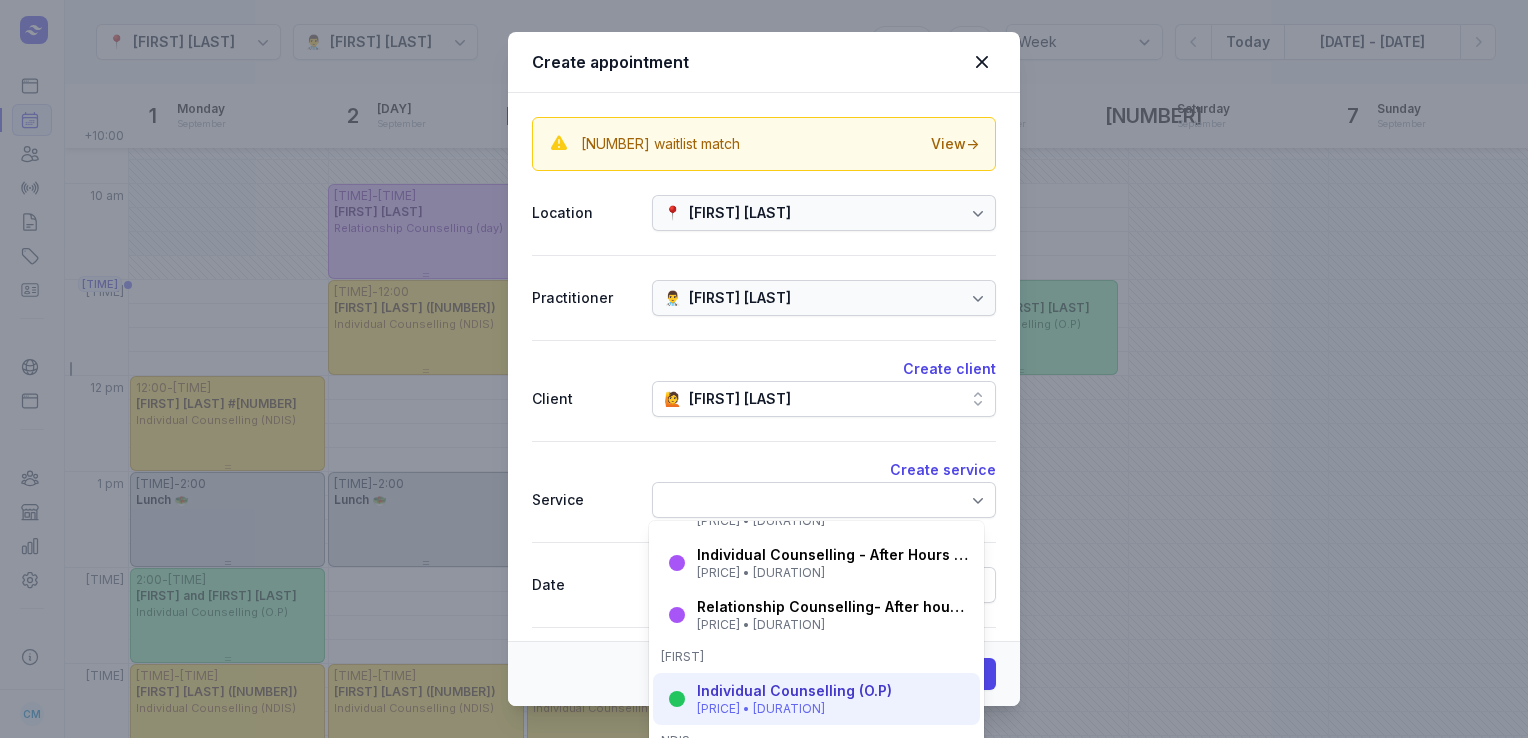 click on "Individual Counselling (O.P)" at bounding box center (794, 691) 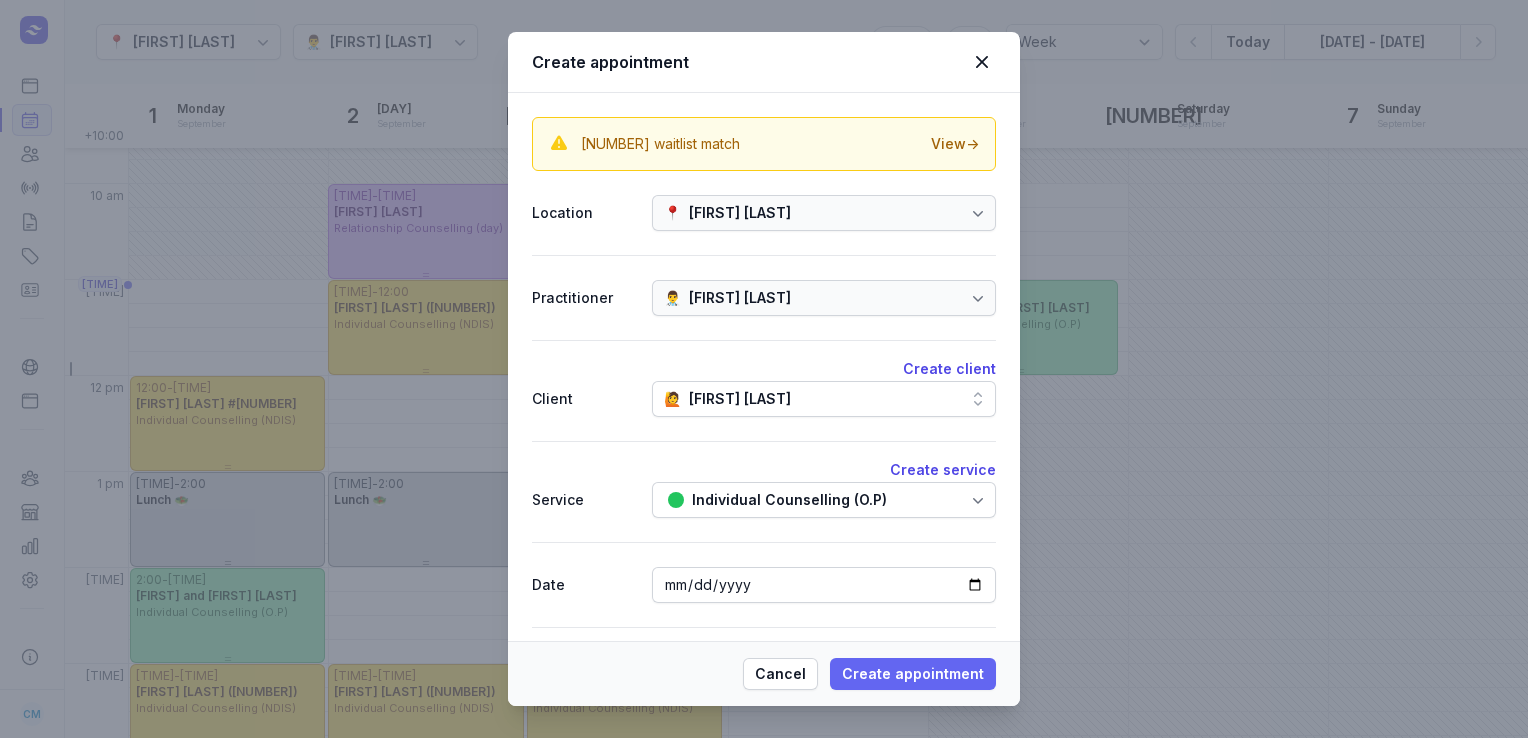 click on "Create appointment" at bounding box center [913, 674] 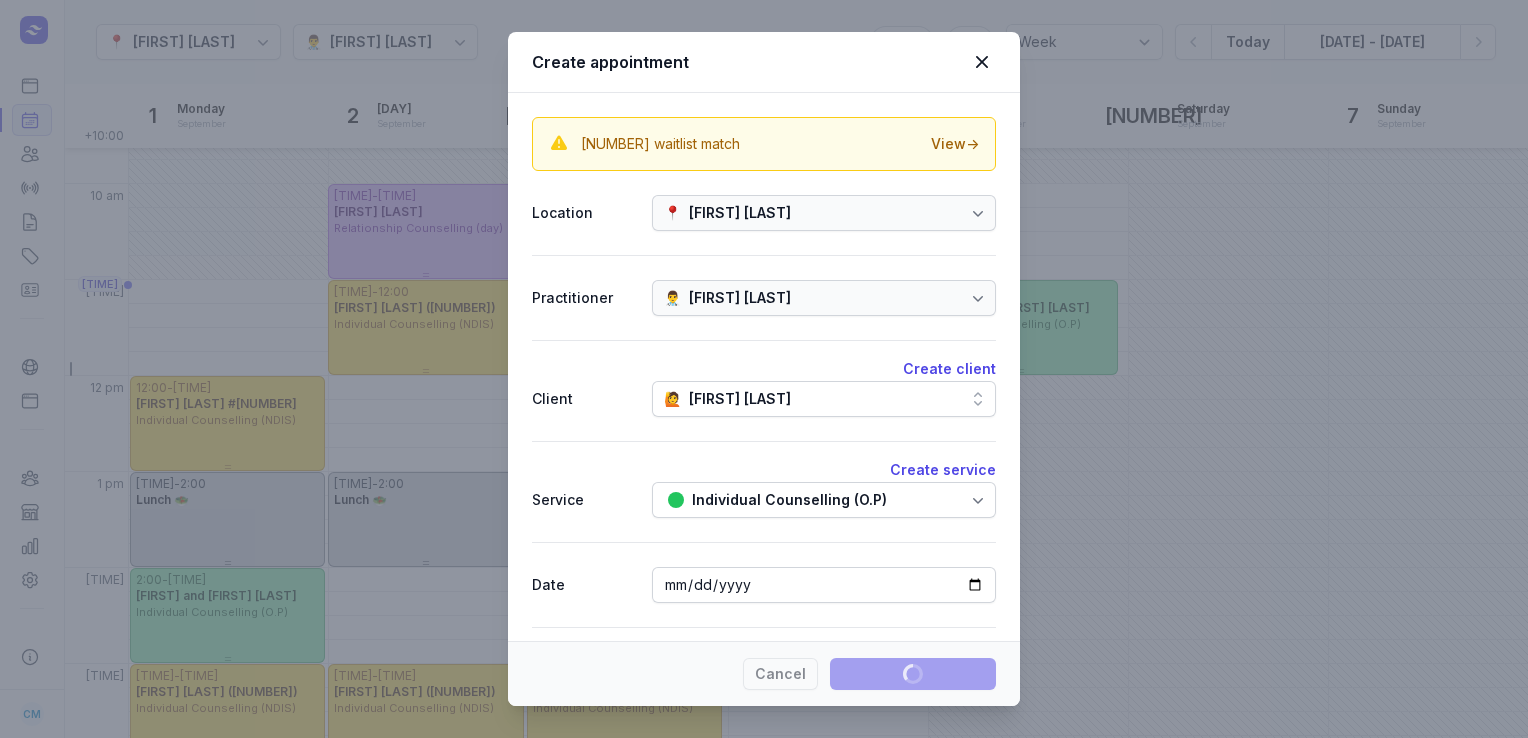 type 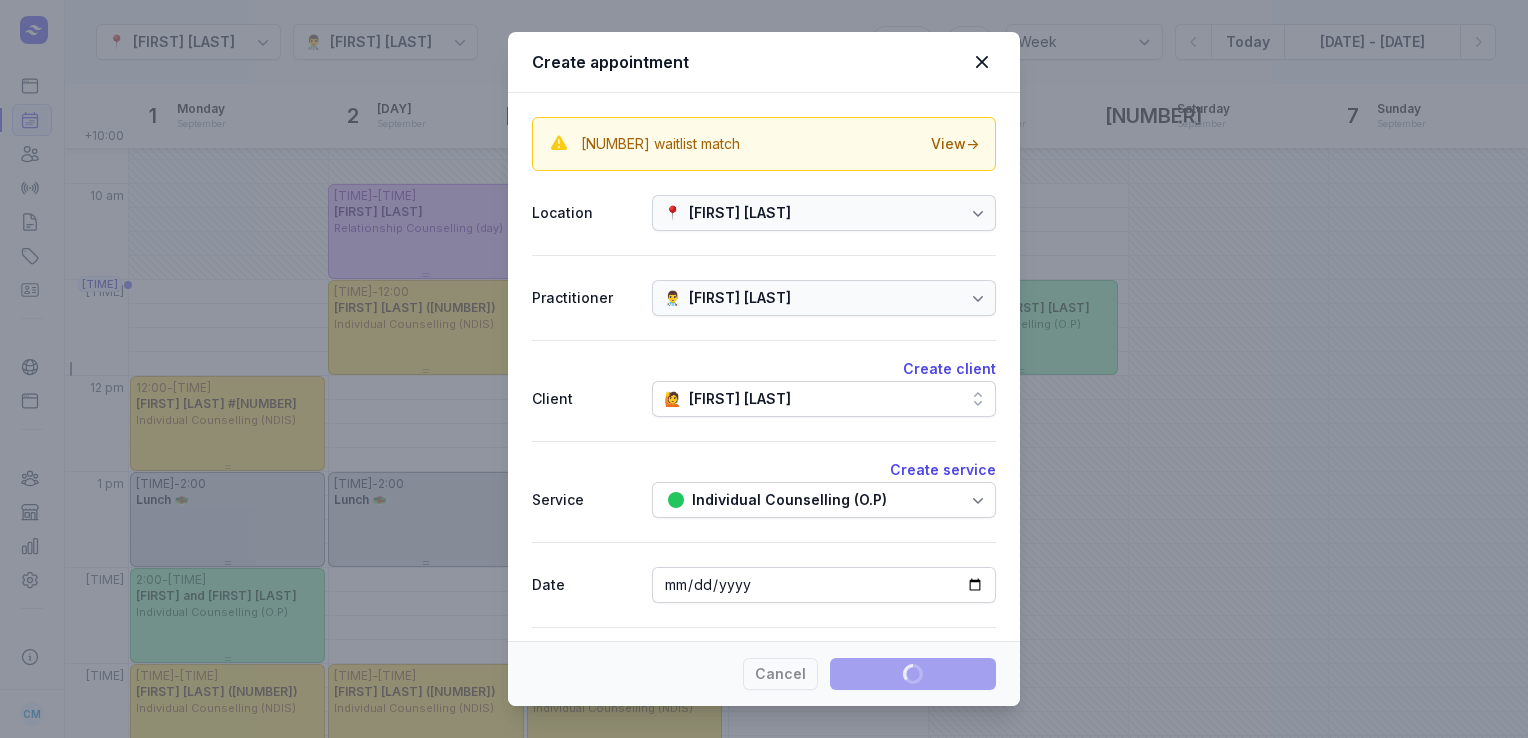 select 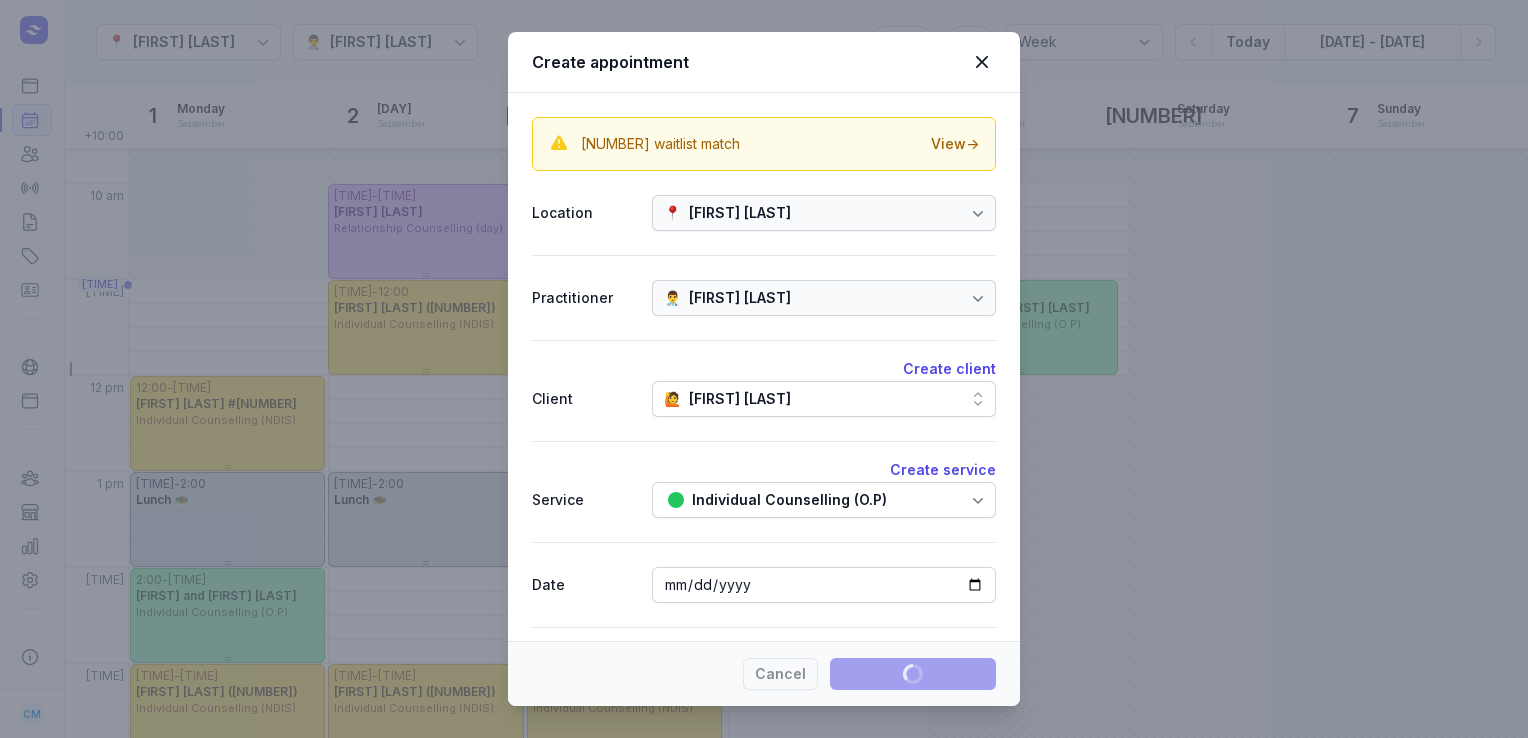 select 